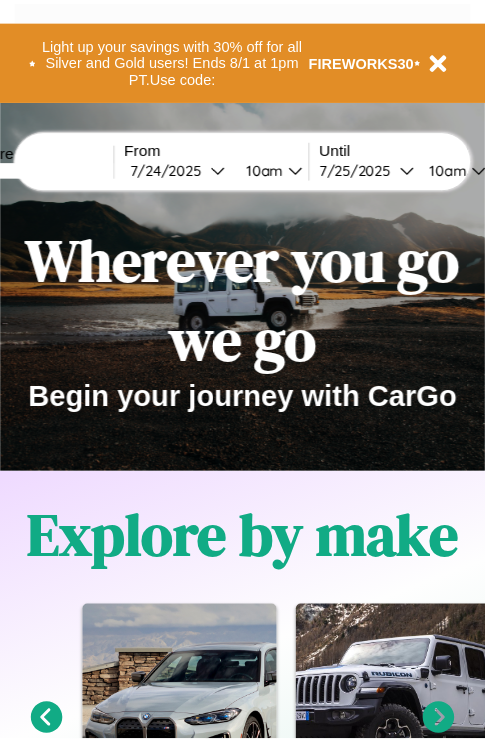 scroll, scrollTop: 0, scrollLeft: 0, axis: both 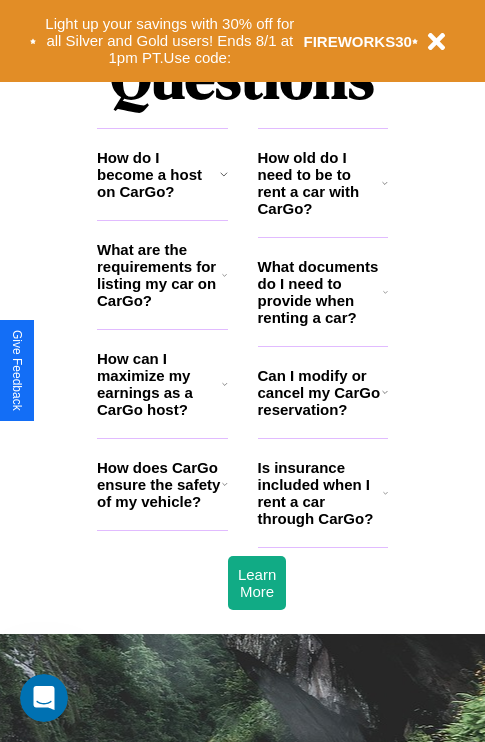 click 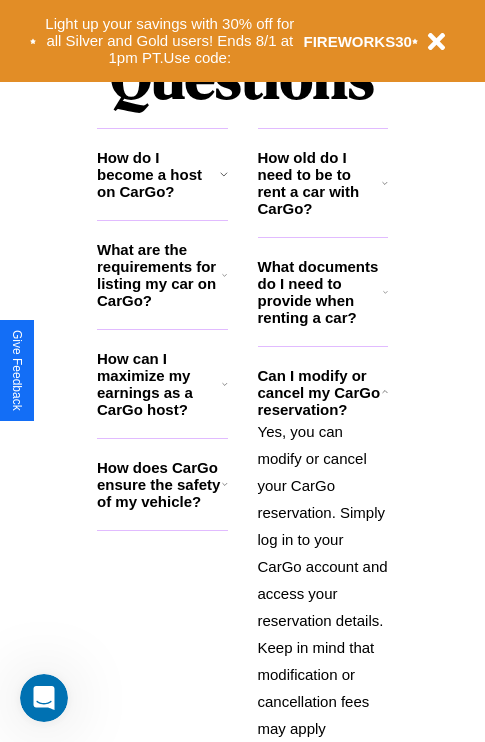 click 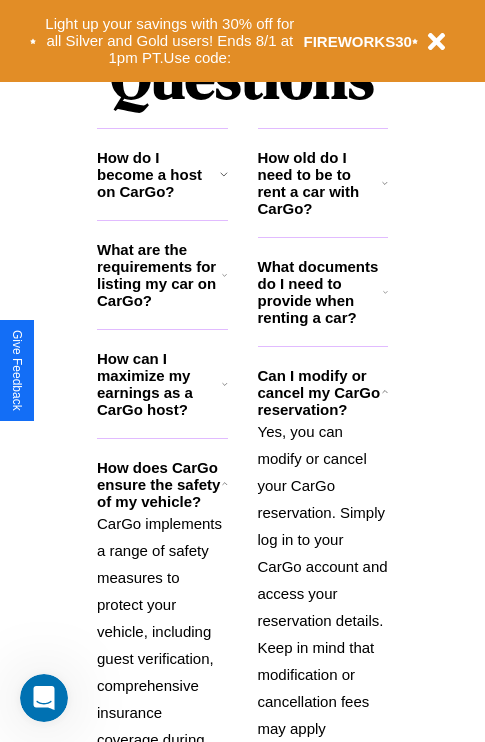 click on "How old do I need to be to rent a car with CarGo?" at bounding box center [320, 183] 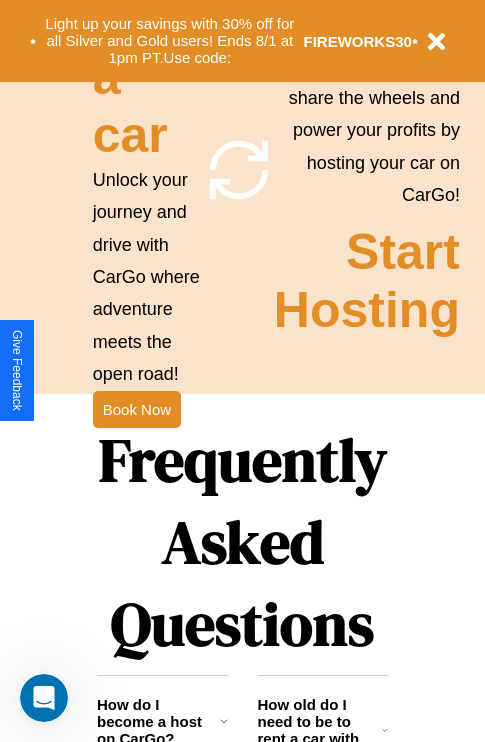 scroll, scrollTop: 1558, scrollLeft: 0, axis: vertical 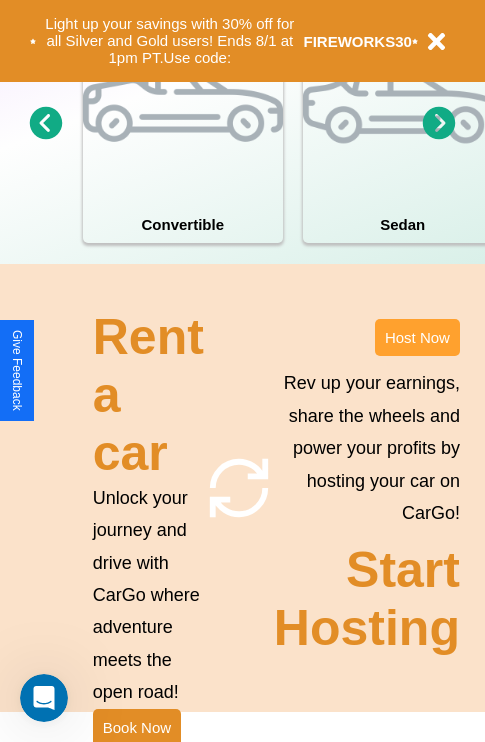 click on "Host Now" at bounding box center (417, 337) 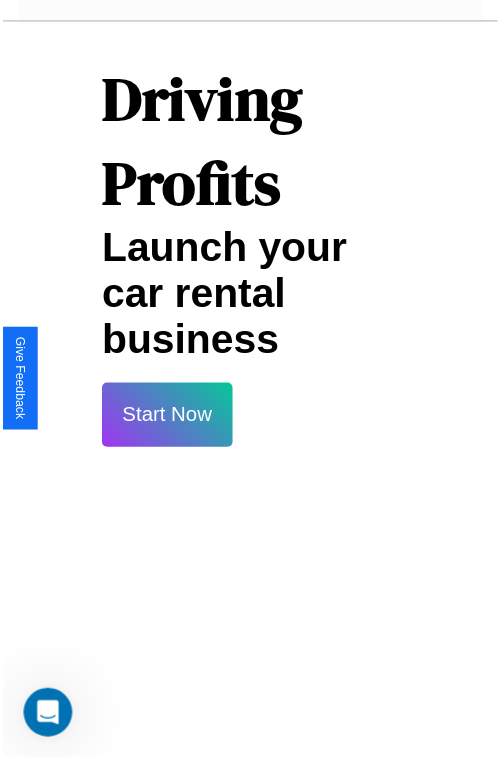 scroll, scrollTop: 35, scrollLeft: 0, axis: vertical 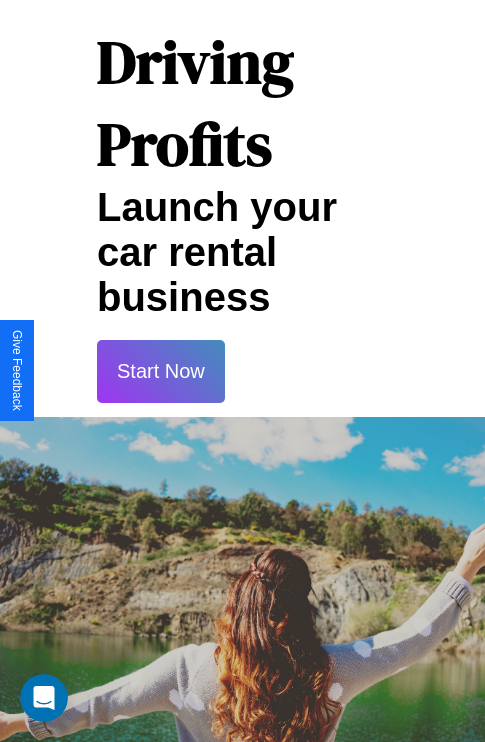 click on "Start Now" at bounding box center [161, 371] 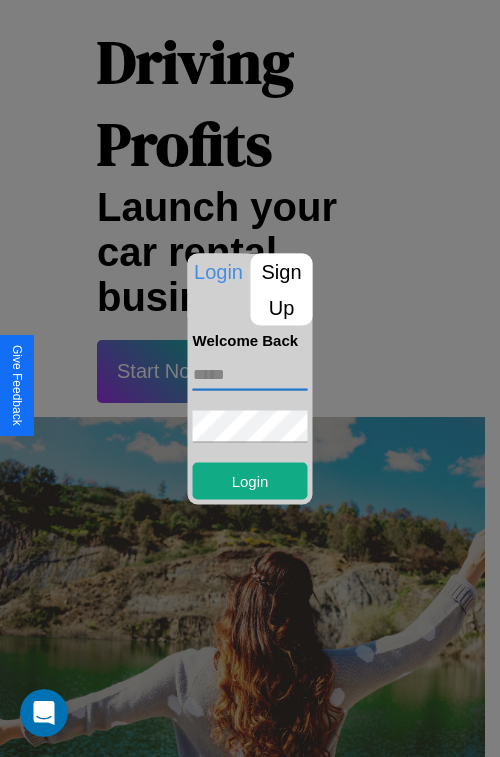 click at bounding box center [250, 374] 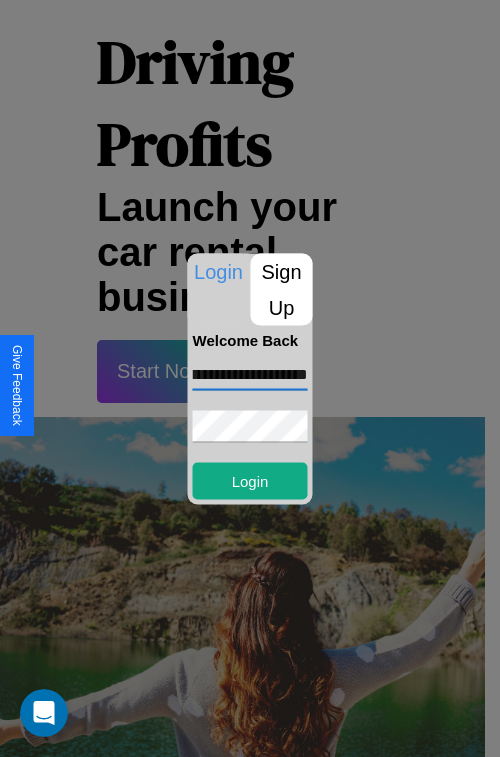 scroll, scrollTop: 0, scrollLeft: 49, axis: horizontal 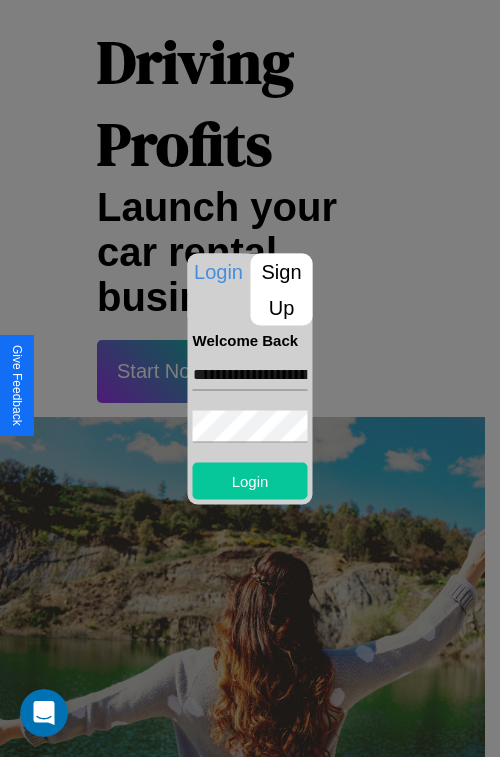 click on "Login" at bounding box center (250, 480) 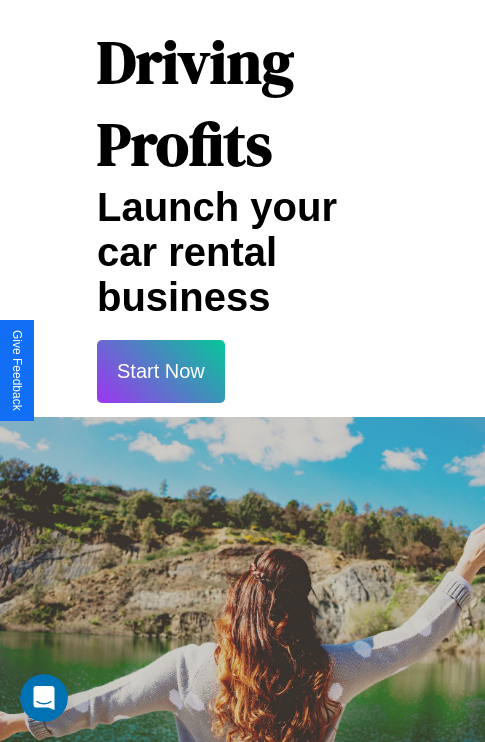 scroll, scrollTop: 37, scrollLeft: 0, axis: vertical 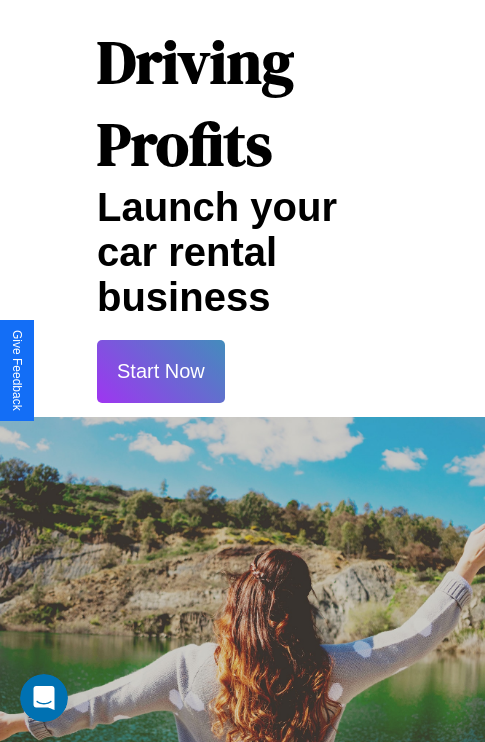 click on "Start Now" at bounding box center (161, 371) 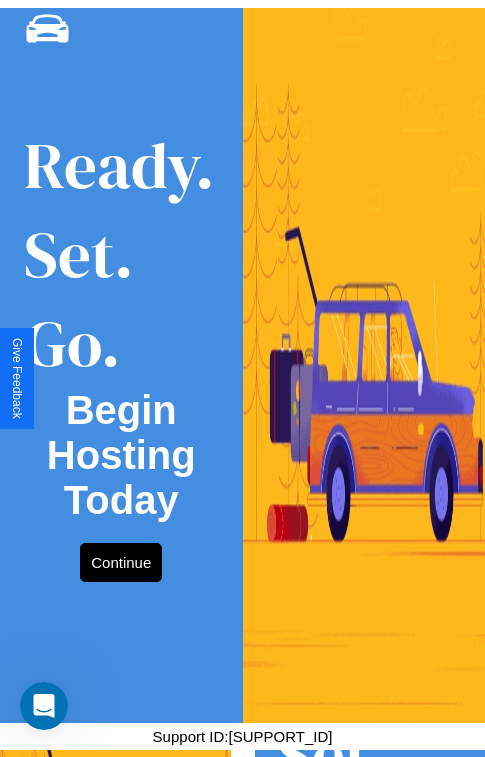scroll, scrollTop: 0, scrollLeft: 0, axis: both 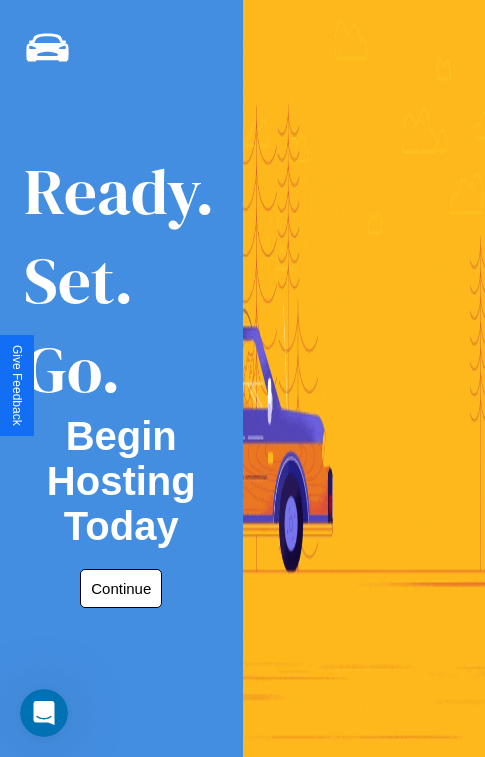 click on "Continue" at bounding box center (121, 588) 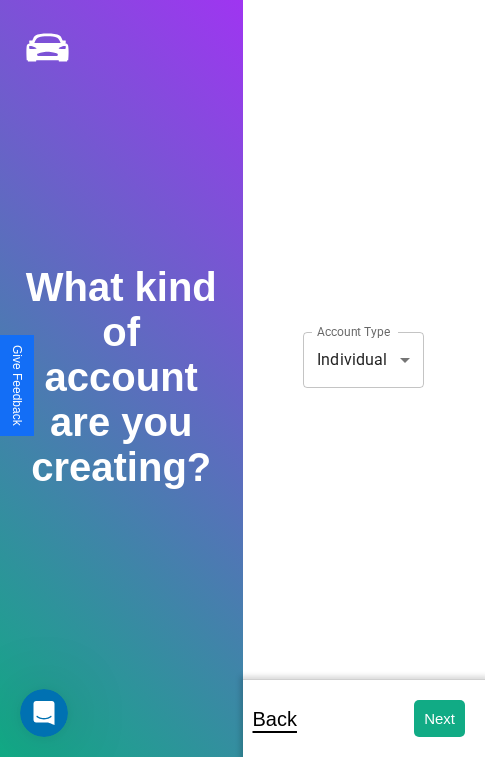 click on "**********" at bounding box center (242, 392) 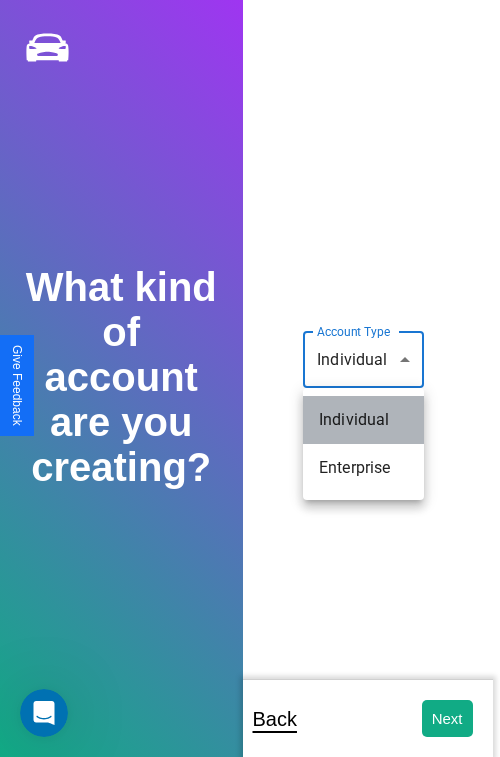 click on "Individual" at bounding box center [363, 420] 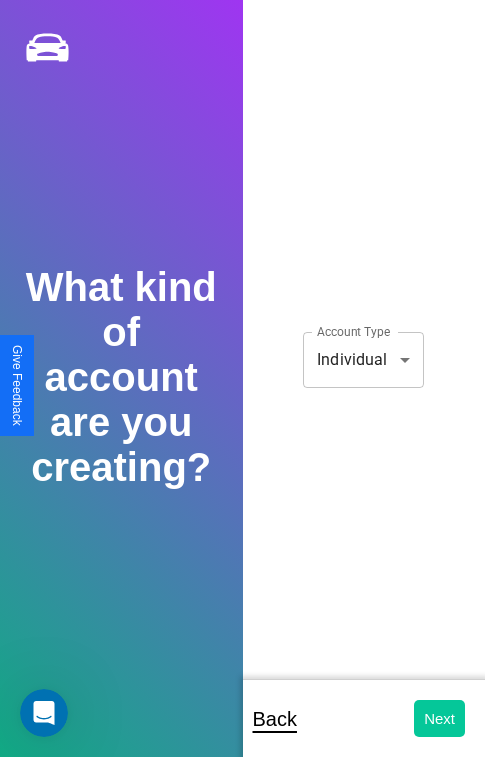 click on "Next" at bounding box center [439, 718] 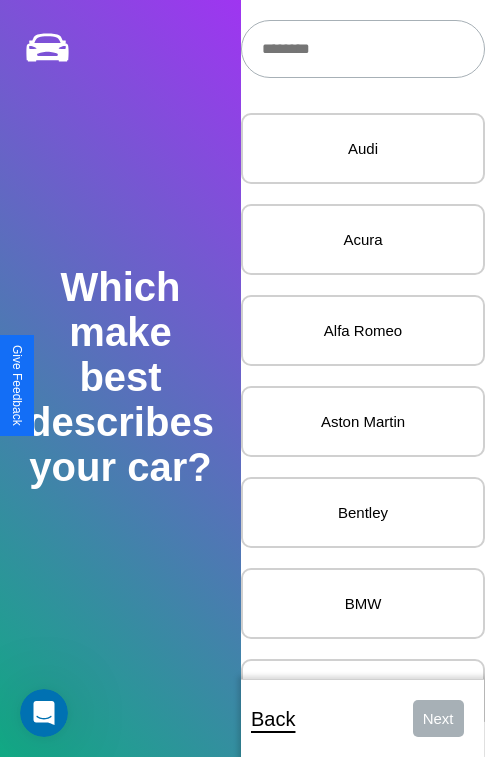 scroll, scrollTop: 27, scrollLeft: 0, axis: vertical 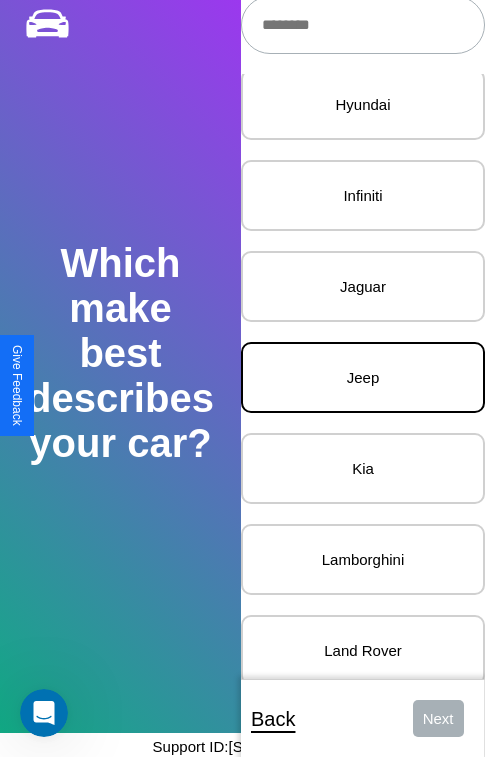 click on "Jeep" at bounding box center [363, 377] 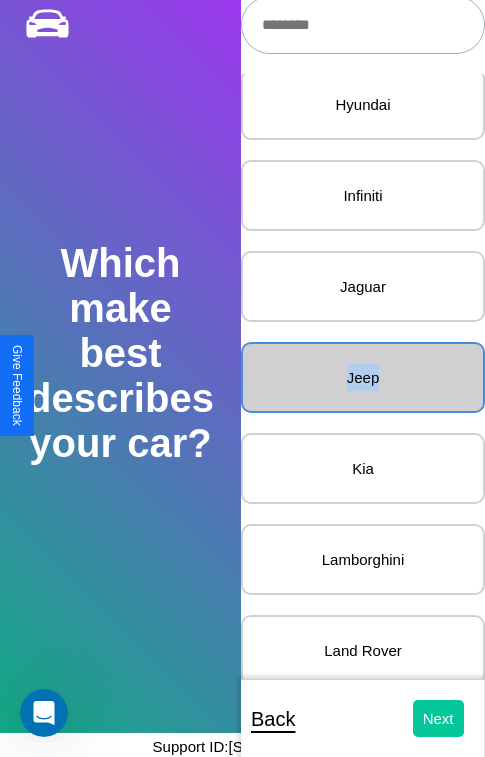 click on "Next" at bounding box center [438, 718] 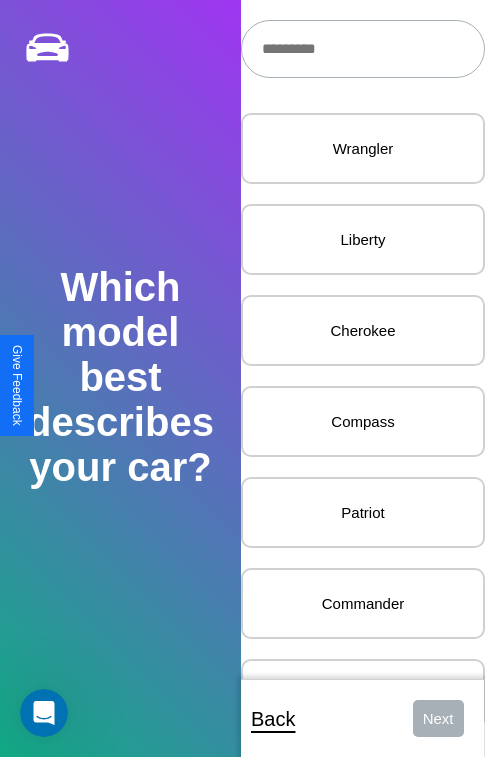 scroll, scrollTop: 27, scrollLeft: 0, axis: vertical 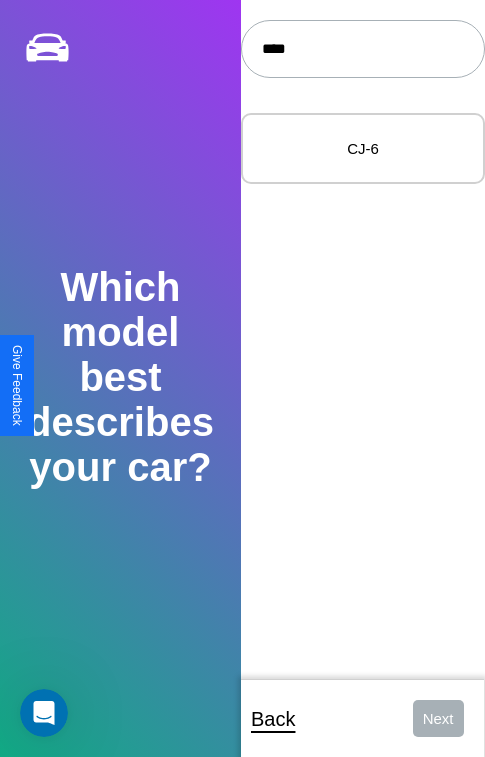 type on "****" 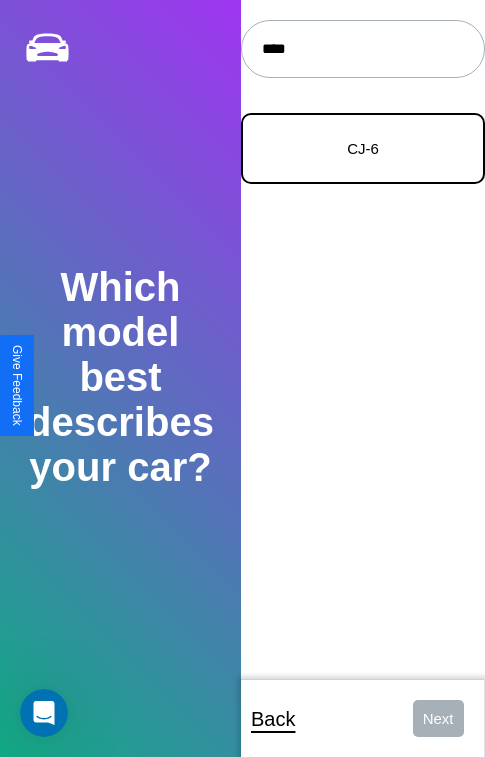click on "CJ-6" at bounding box center (363, 148) 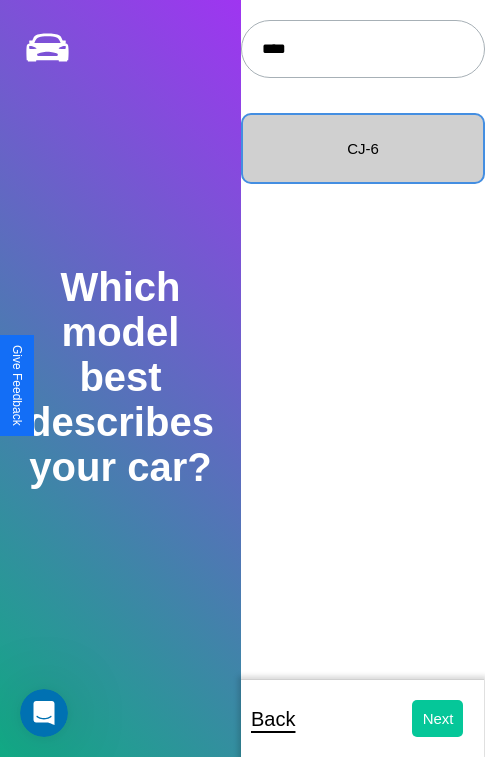click on "Next" at bounding box center [438, 718] 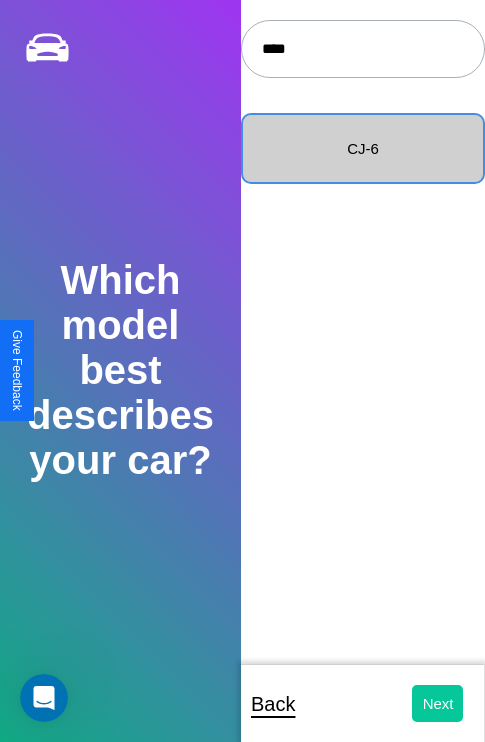 select on "*****" 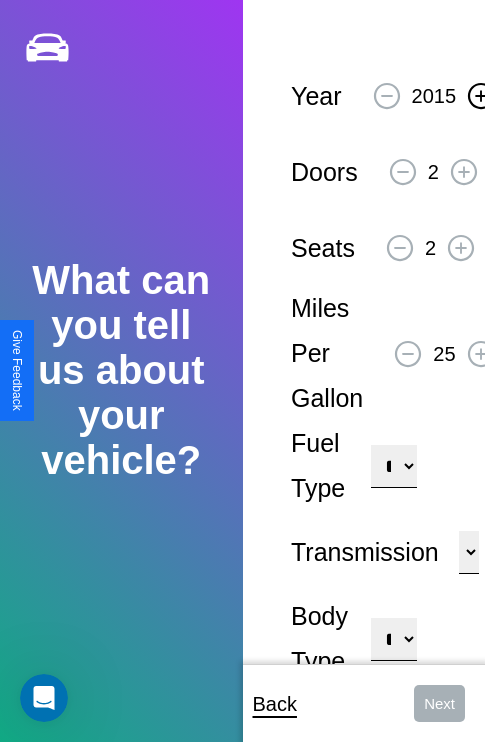 click 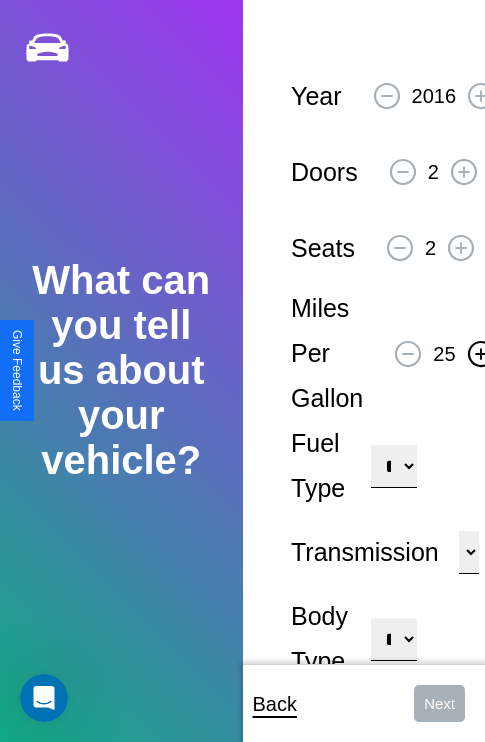 click 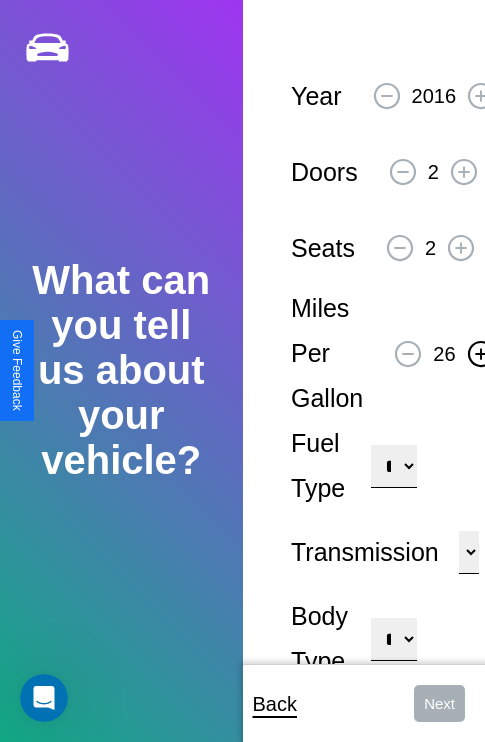 click 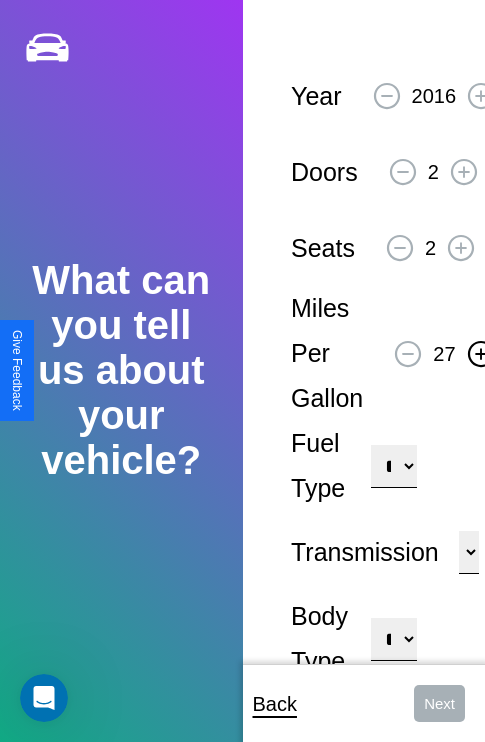 click 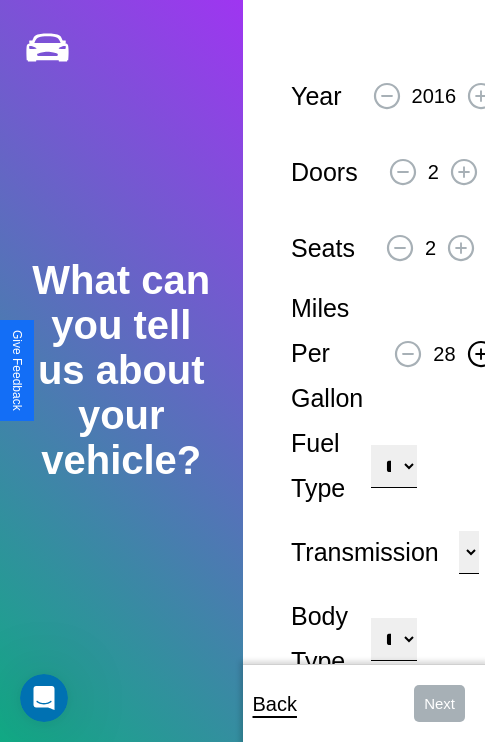 click 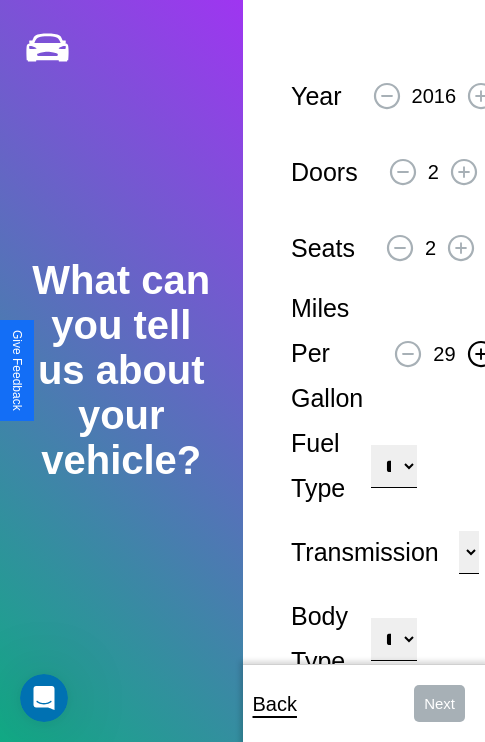 click 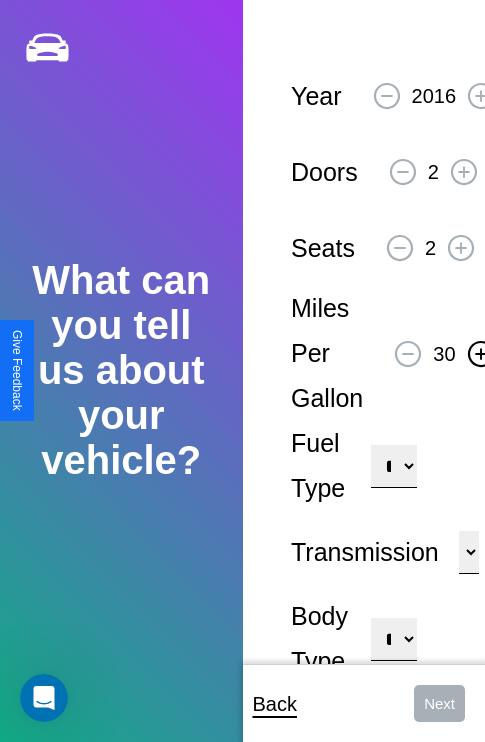 click 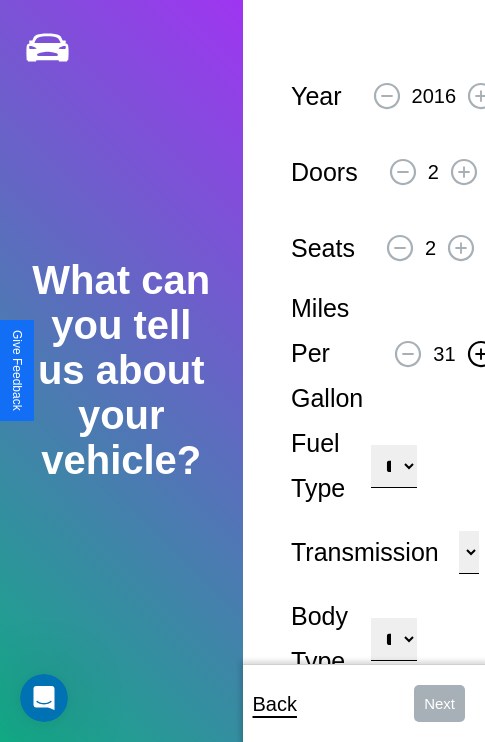 click 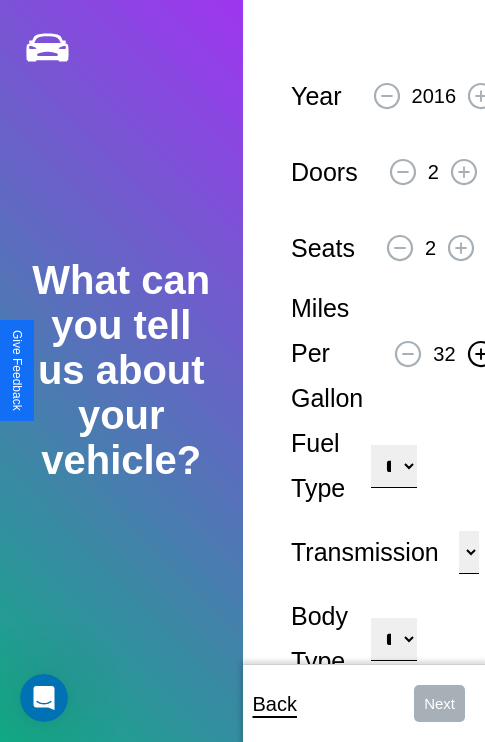 click 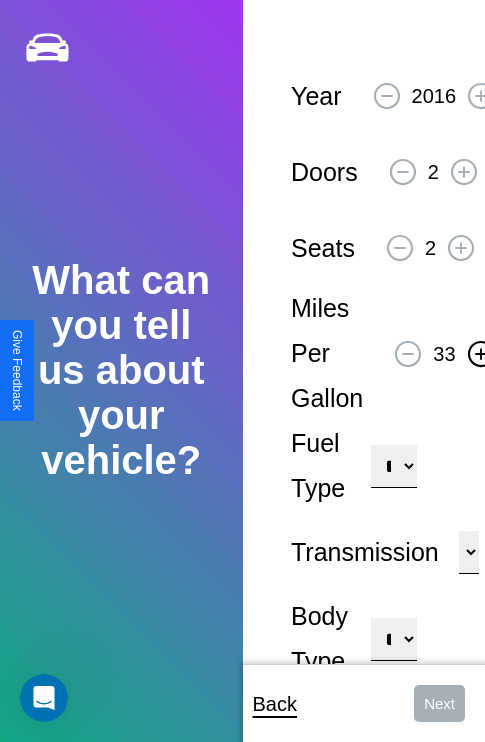 click on "**********" at bounding box center (393, 466) 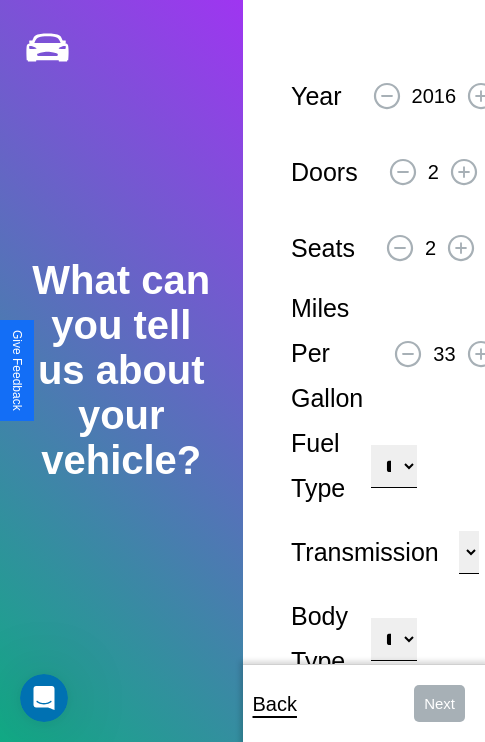 select on "***" 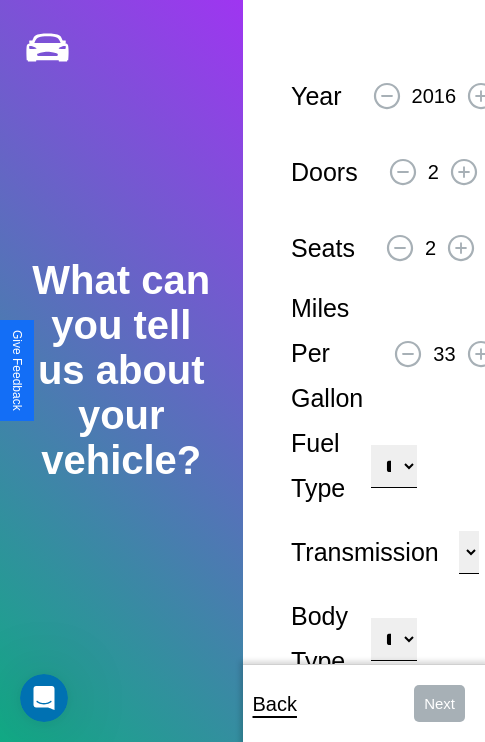 click on "****** ********* ******" at bounding box center [469, 552] 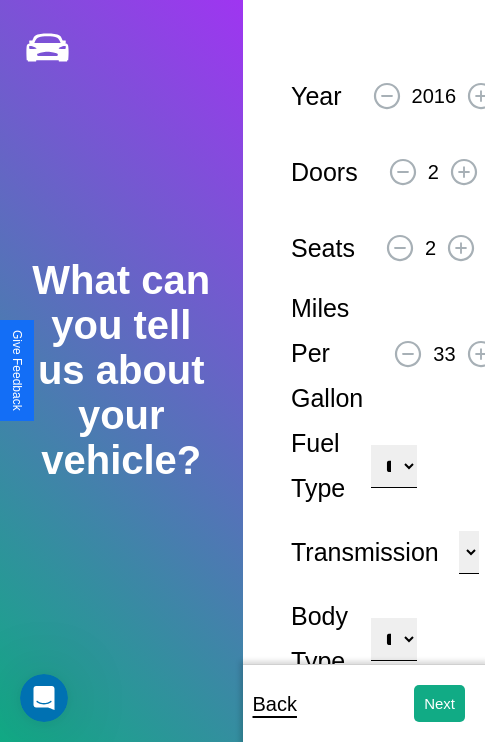 click on "**********" at bounding box center [393, 639] 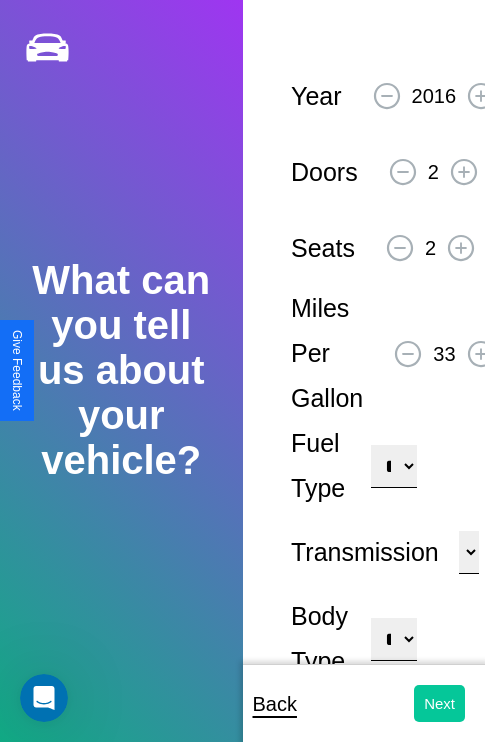 click on "Next" at bounding box center [439, 703] 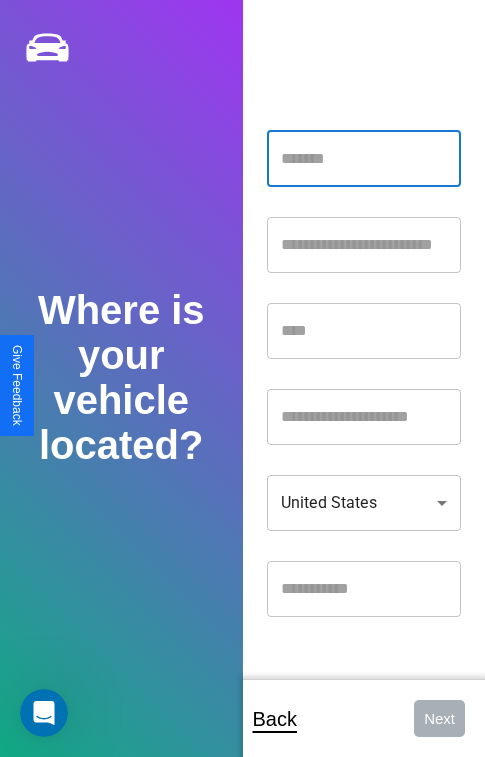 click at bounding box center (364, 159) 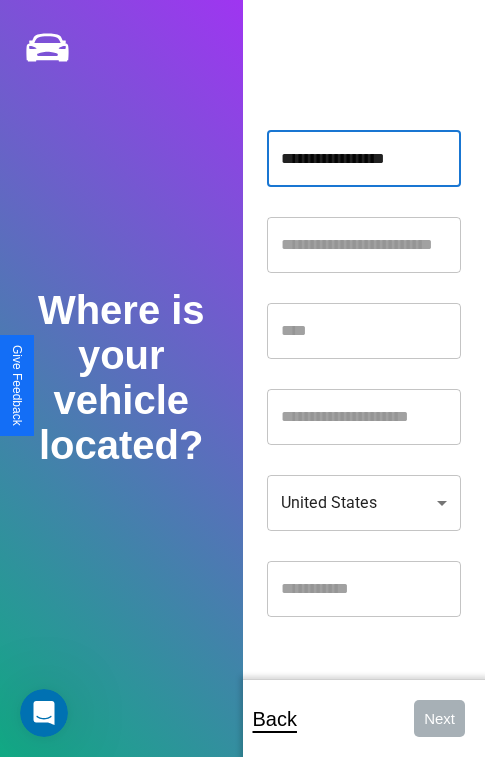 type on "**********" 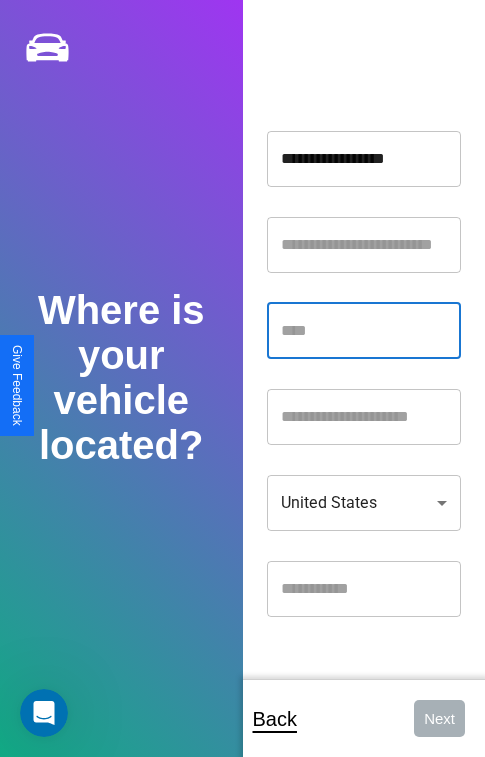 click at bounding box center (364, 331) 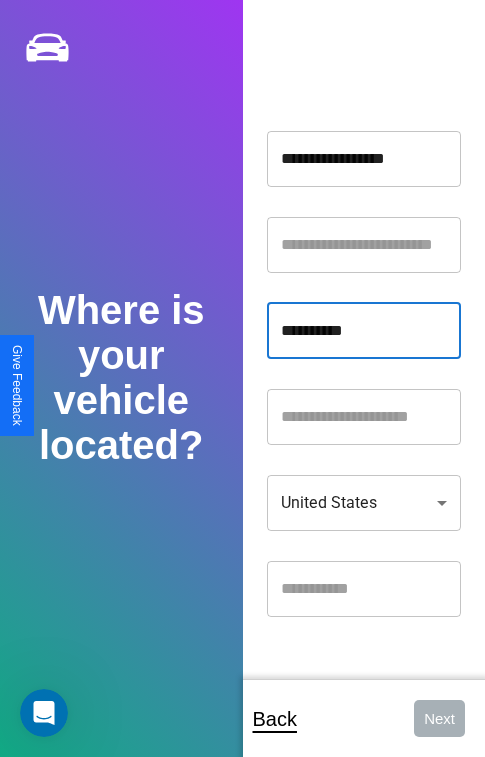 type on "**********" 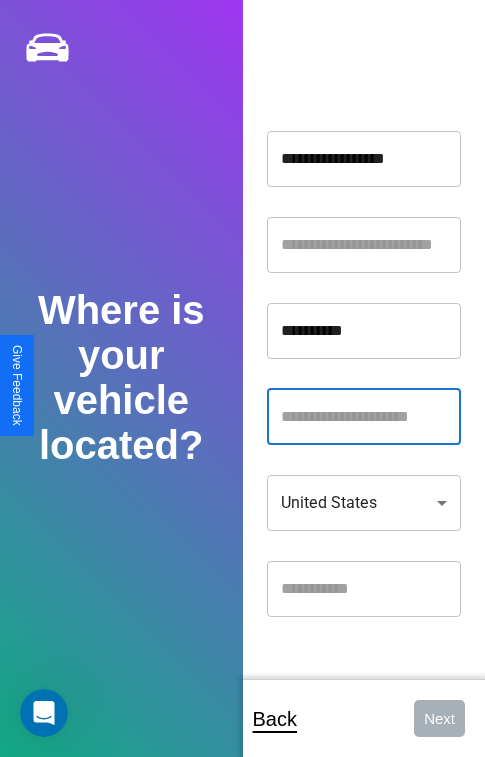 click at bounding box center [364, 417] 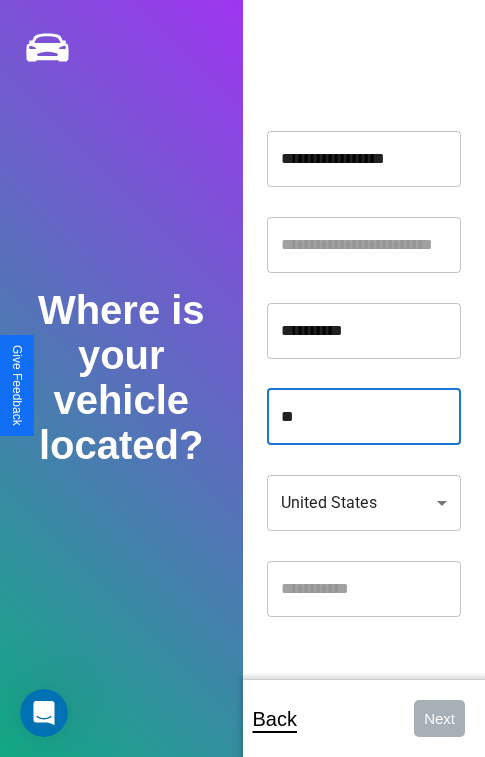 type on "**" 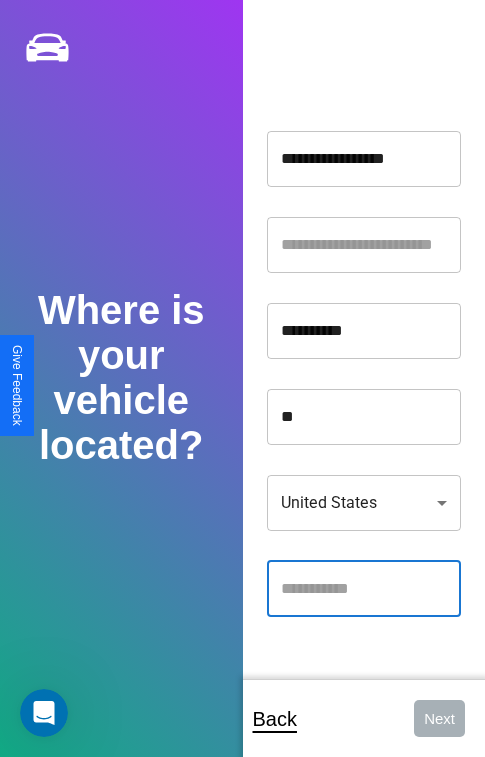 click at bounding box center (364, 589) 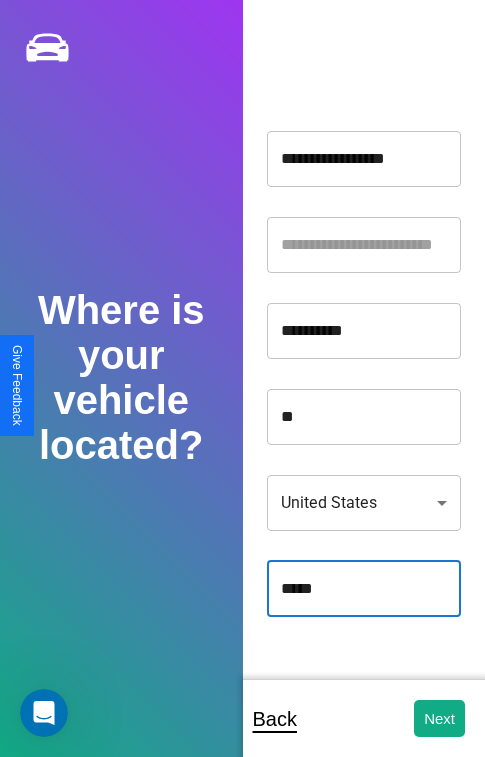 type on "*****" 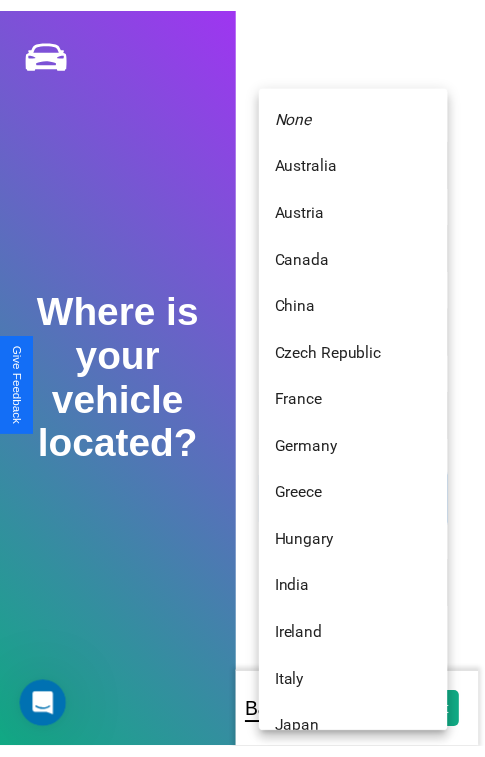 scroll, scrollTop: 459, scrollLeft: 0, axis: vertical 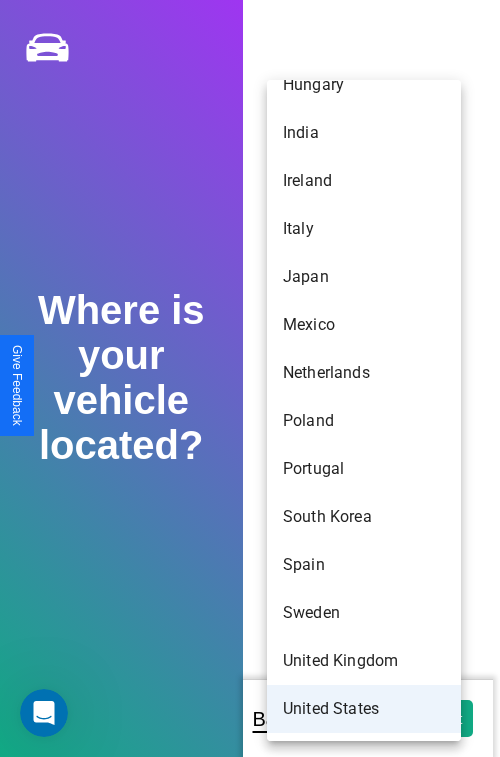 click on "United States" at bounding box center (364, 709) 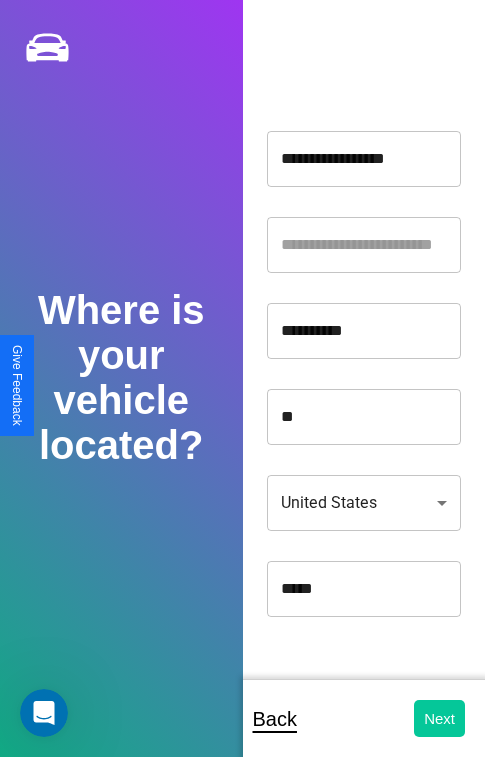 click on "Next" at bounding box center (439, 718) 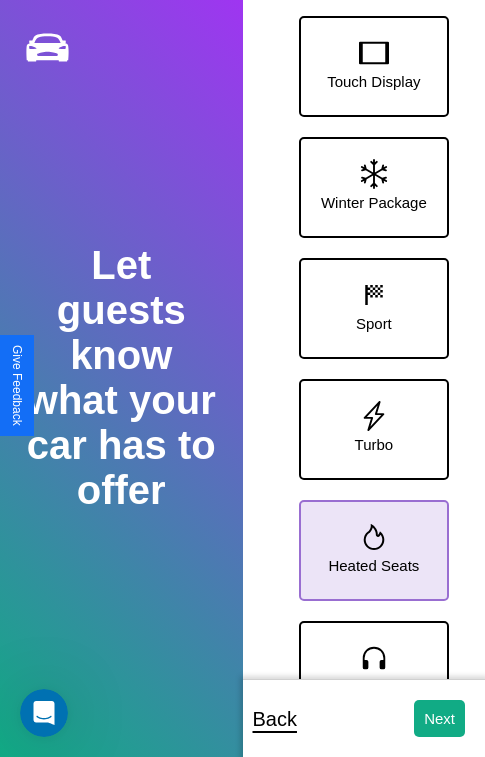 click 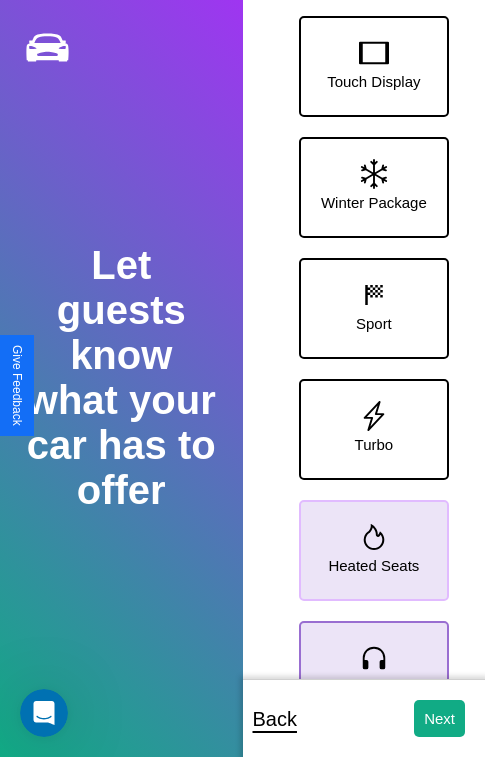 click 